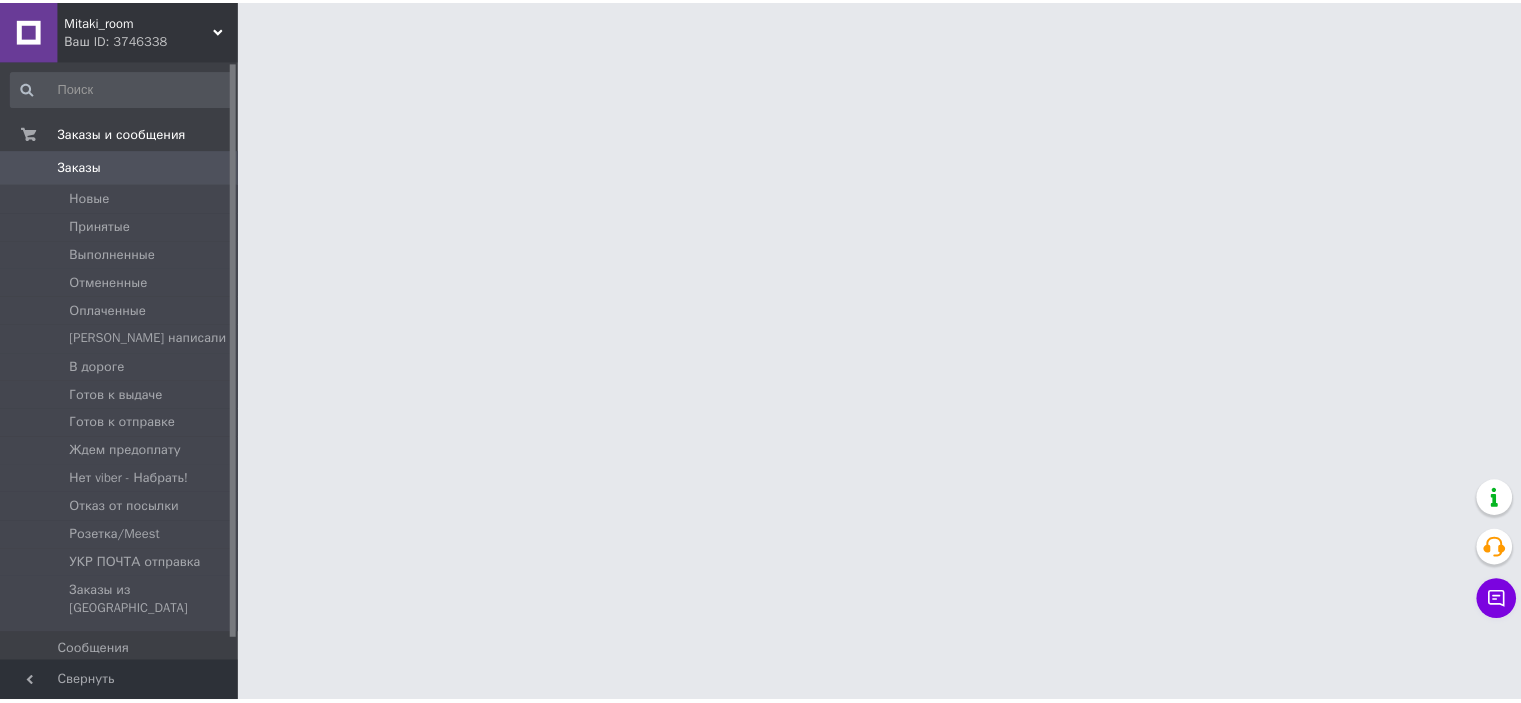 scroll, scrollTop: 0, scrollLeft: 0, axis: both 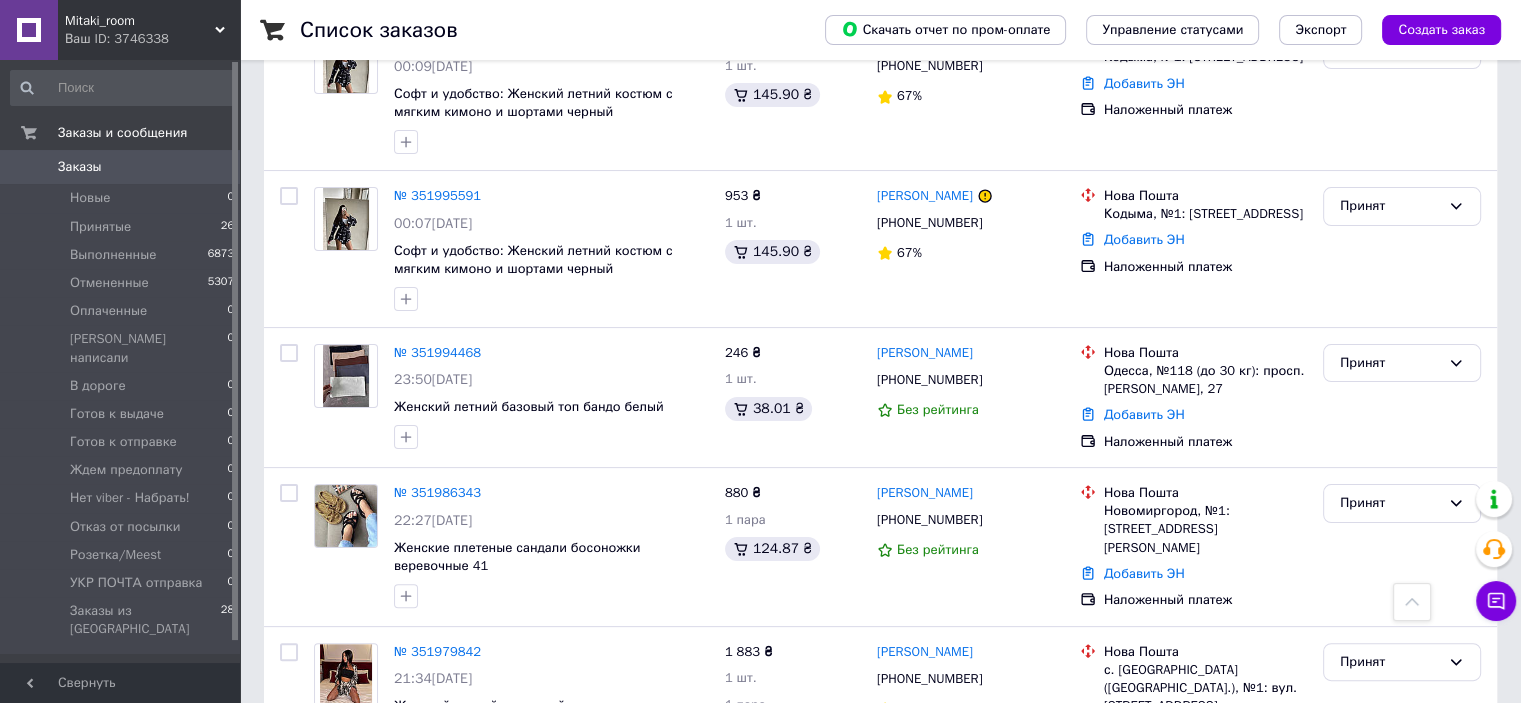 click on "Mitaki_room" at bounding box center [140, 21] 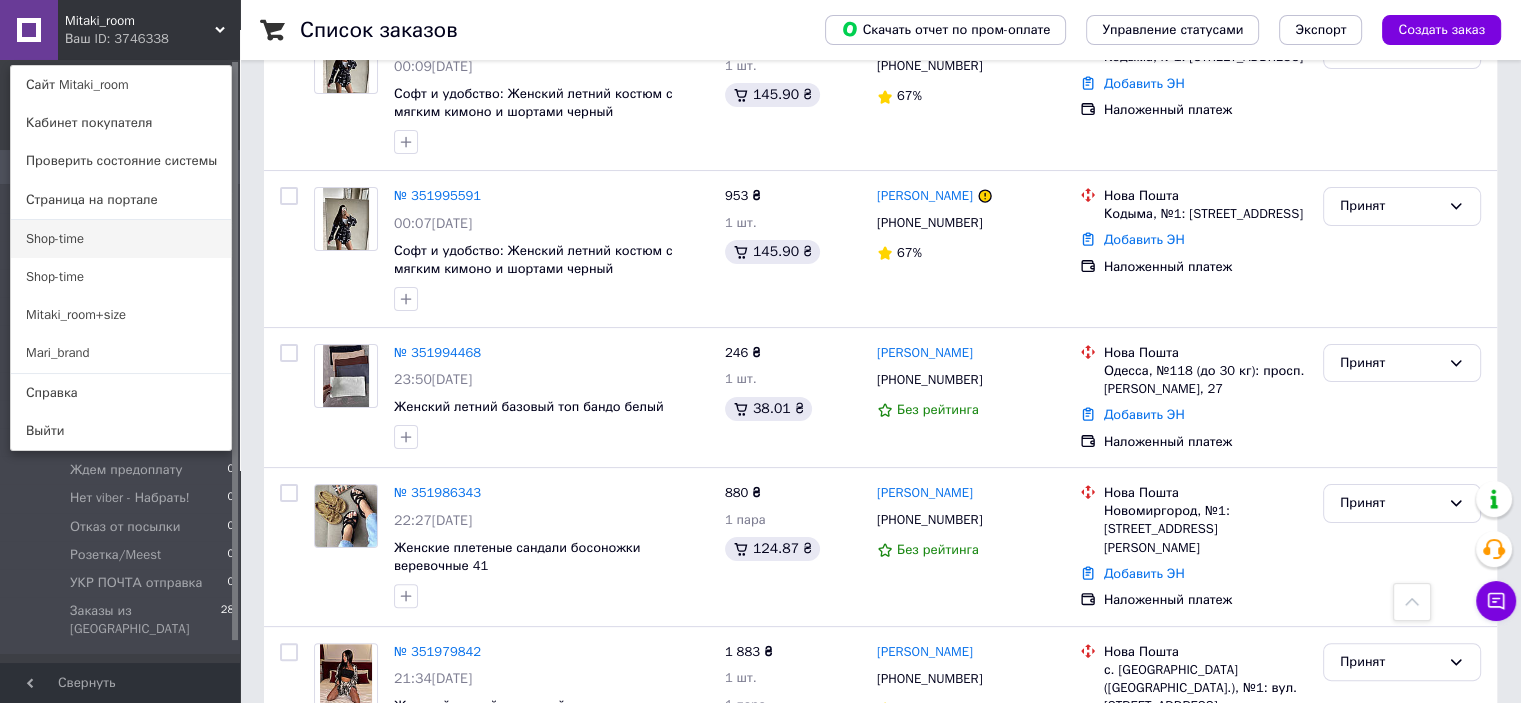 click on "Shop-time" at bounding box center [121, 239] 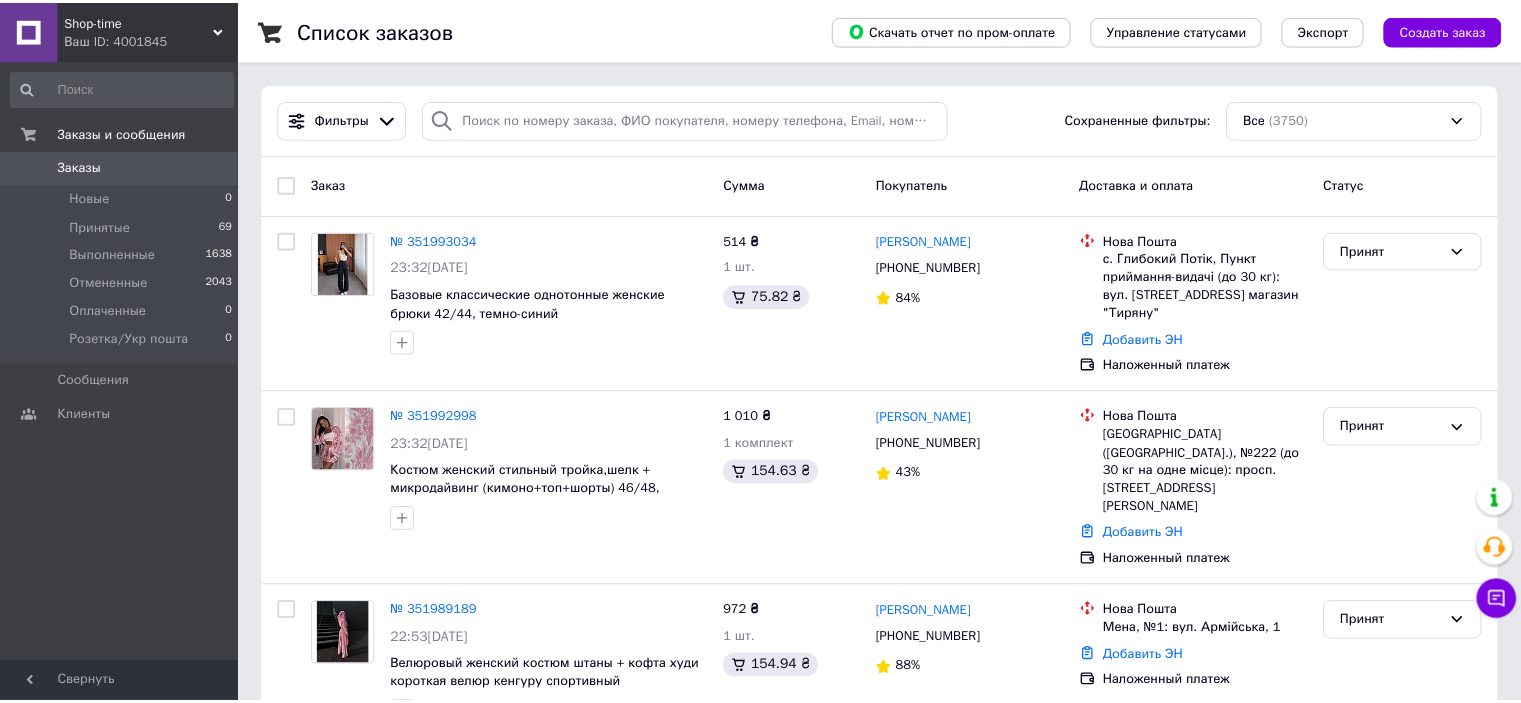scroll, scrollTop: 0, scrollLeft: 0, axis: both 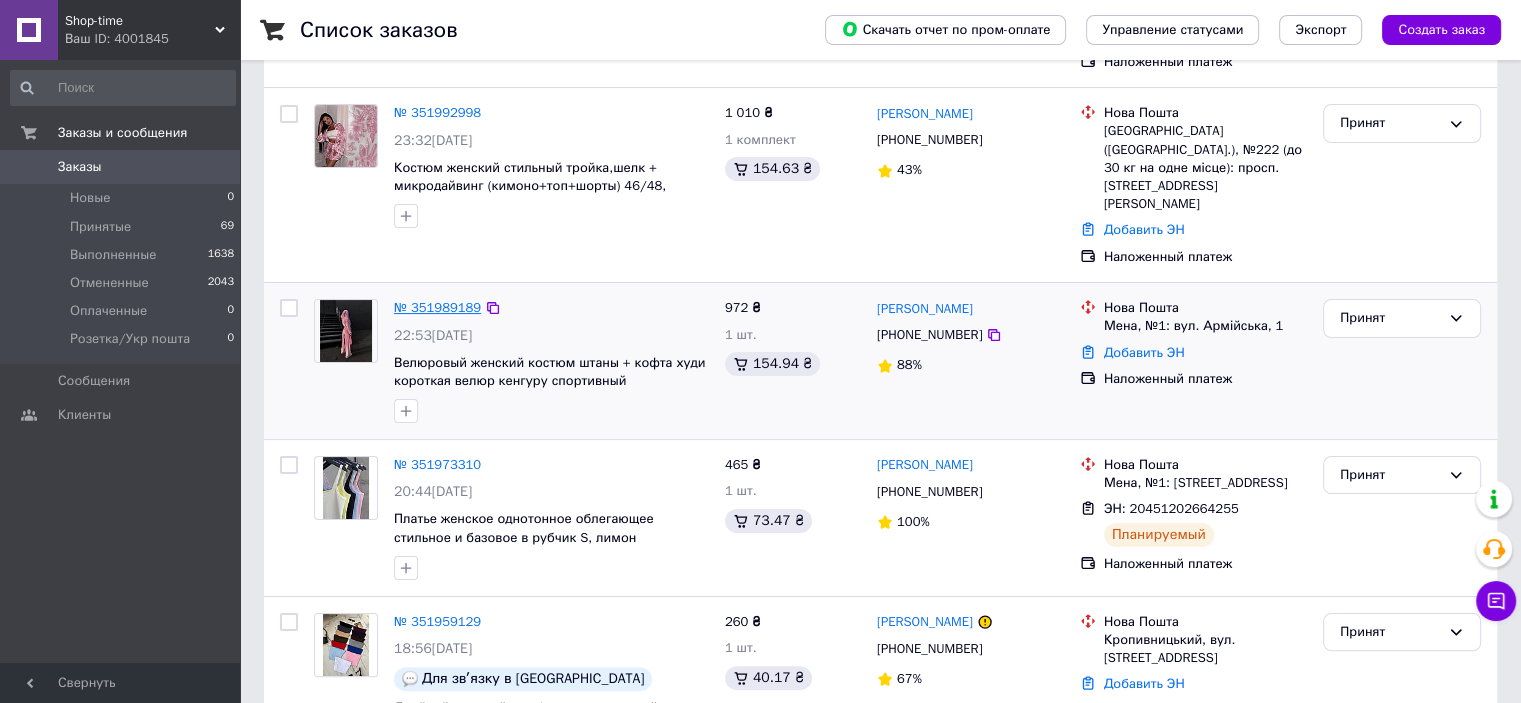 click on "№ 351989189" at bounding box center (437, 307) 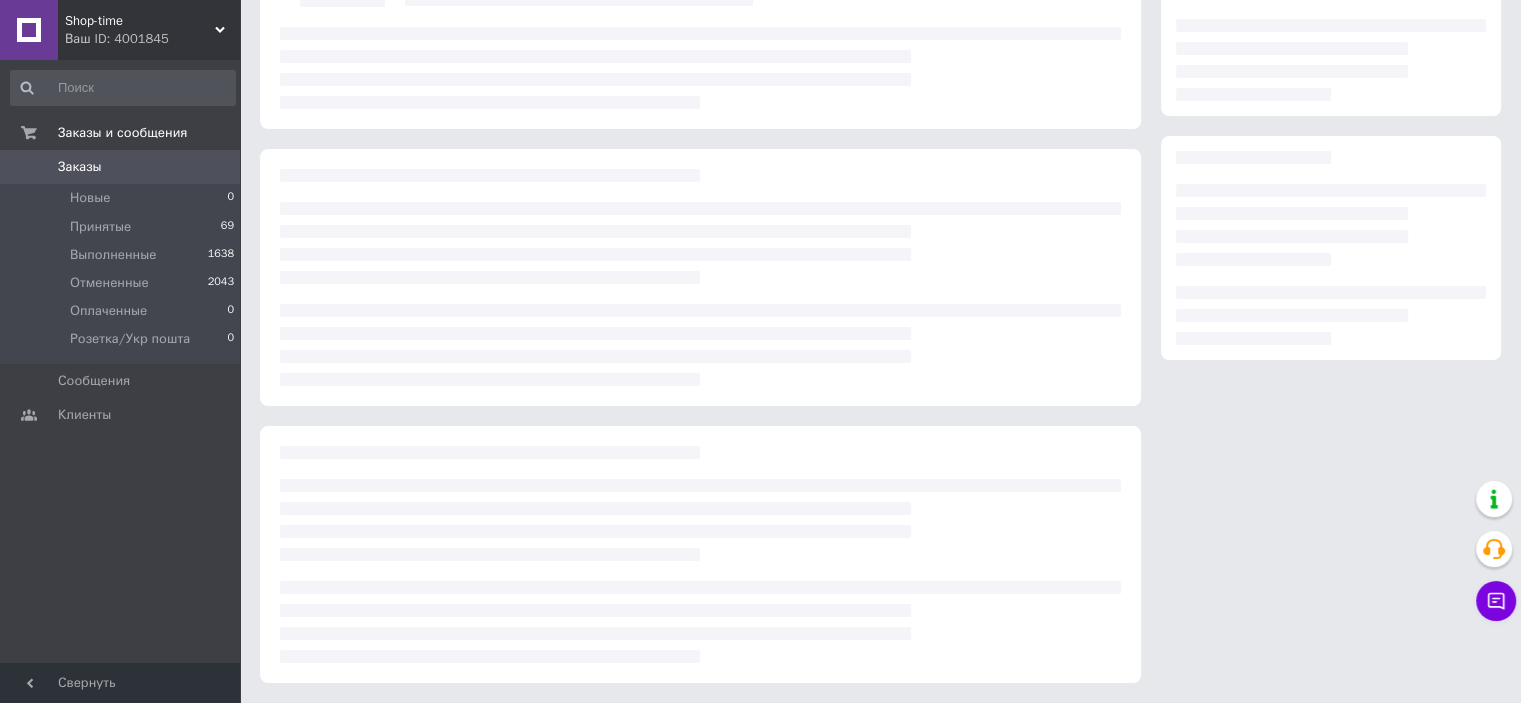 scroll, scrollTop: 0, scrollLeft: 0, axis: both 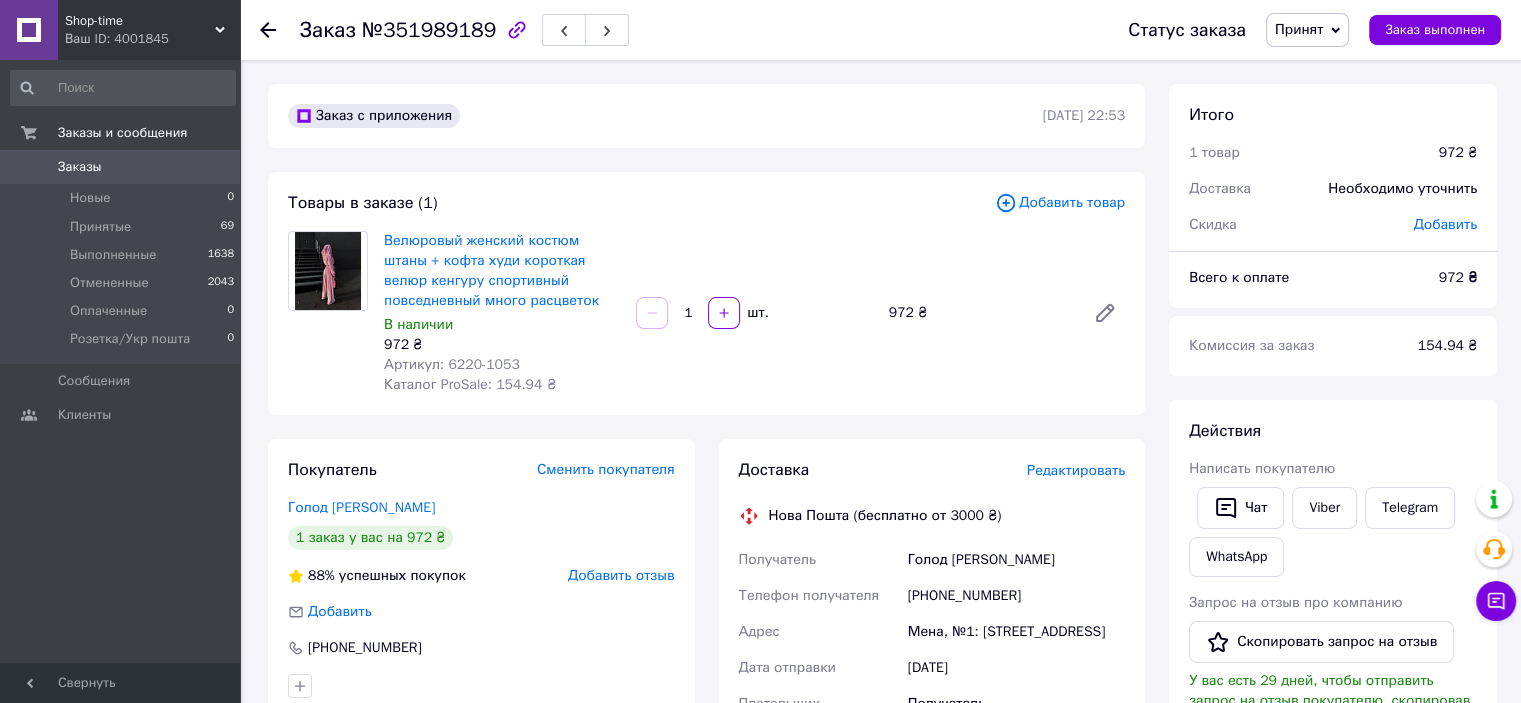 click on "Велюровый женский костюм штаны + кофта худи короткая велюр кенгуру спортивный повседневный много расцветок" at bounding box center [491, 270] 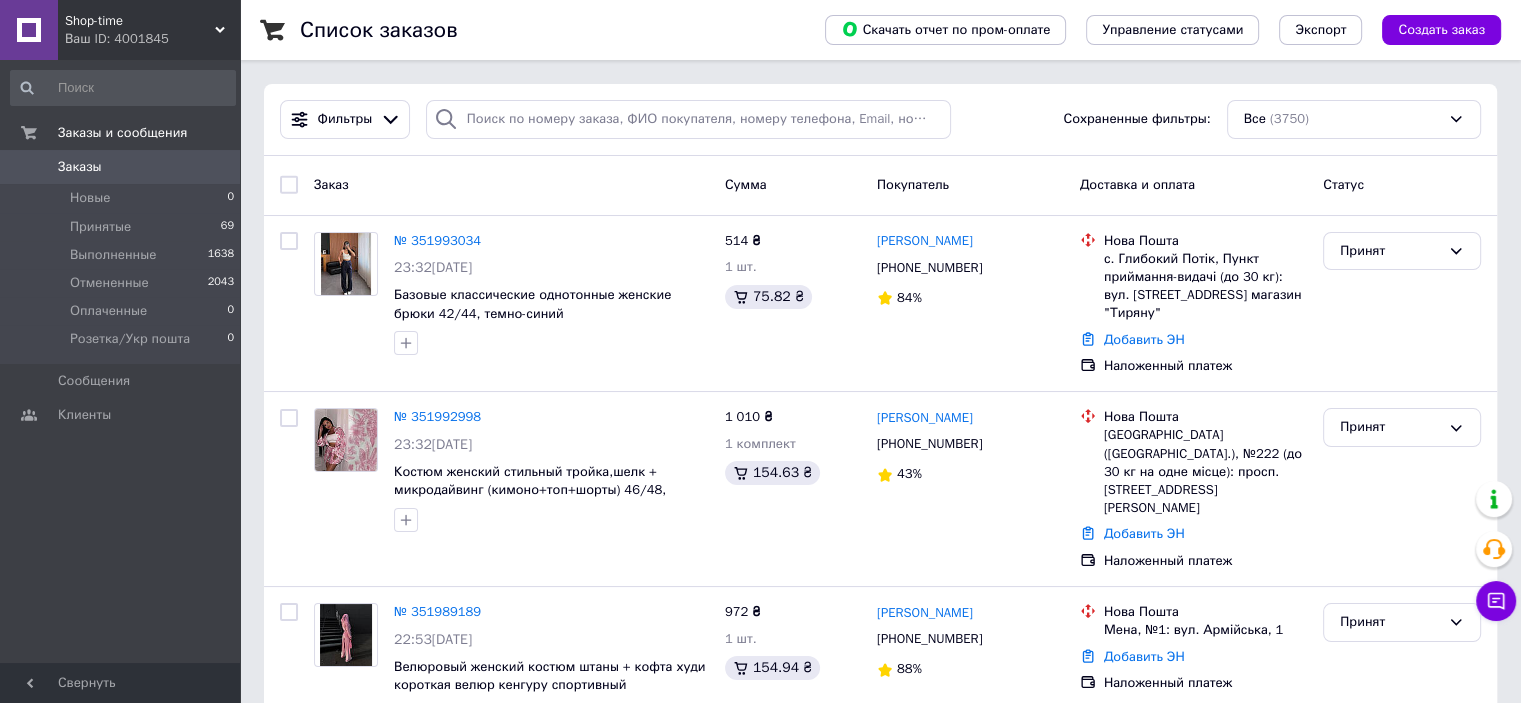 drag, startPoint x: 1404, startPoint y: 85, endPoint x: 1535, endPoint y: 92, distance: 131.18689 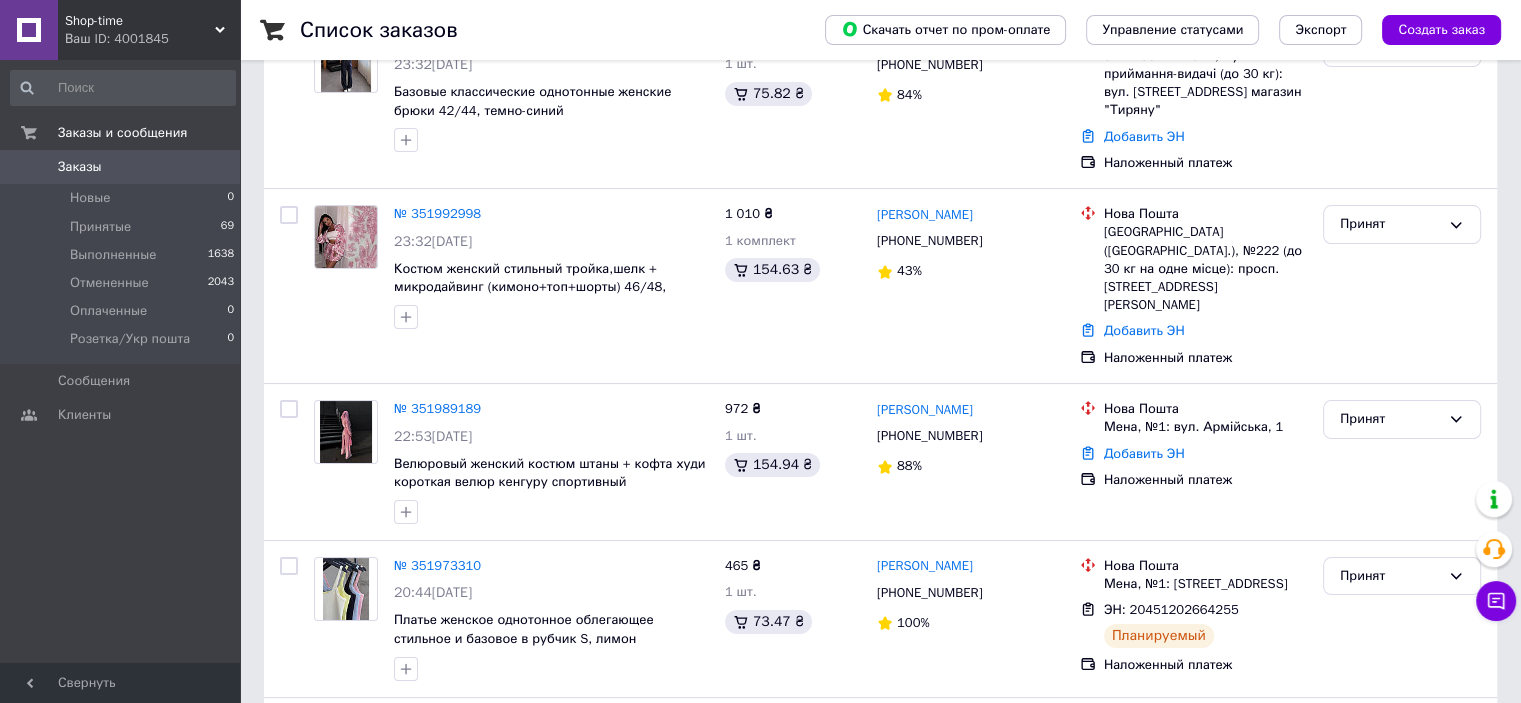 scroll, scrollTop: 244, scrollLeft: 0, axis: vertical 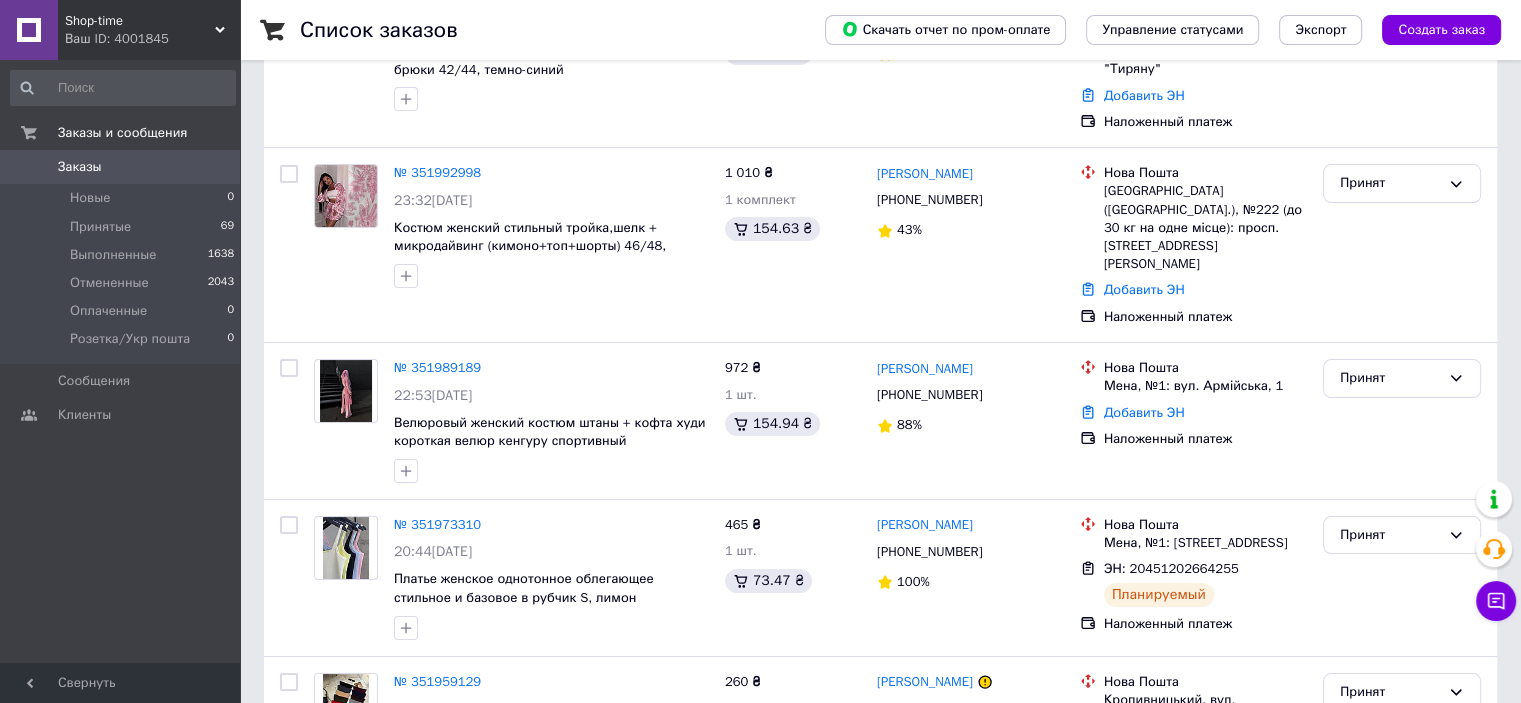 click on "Ваш ID: 4001845" at bounding box center (152, 39) 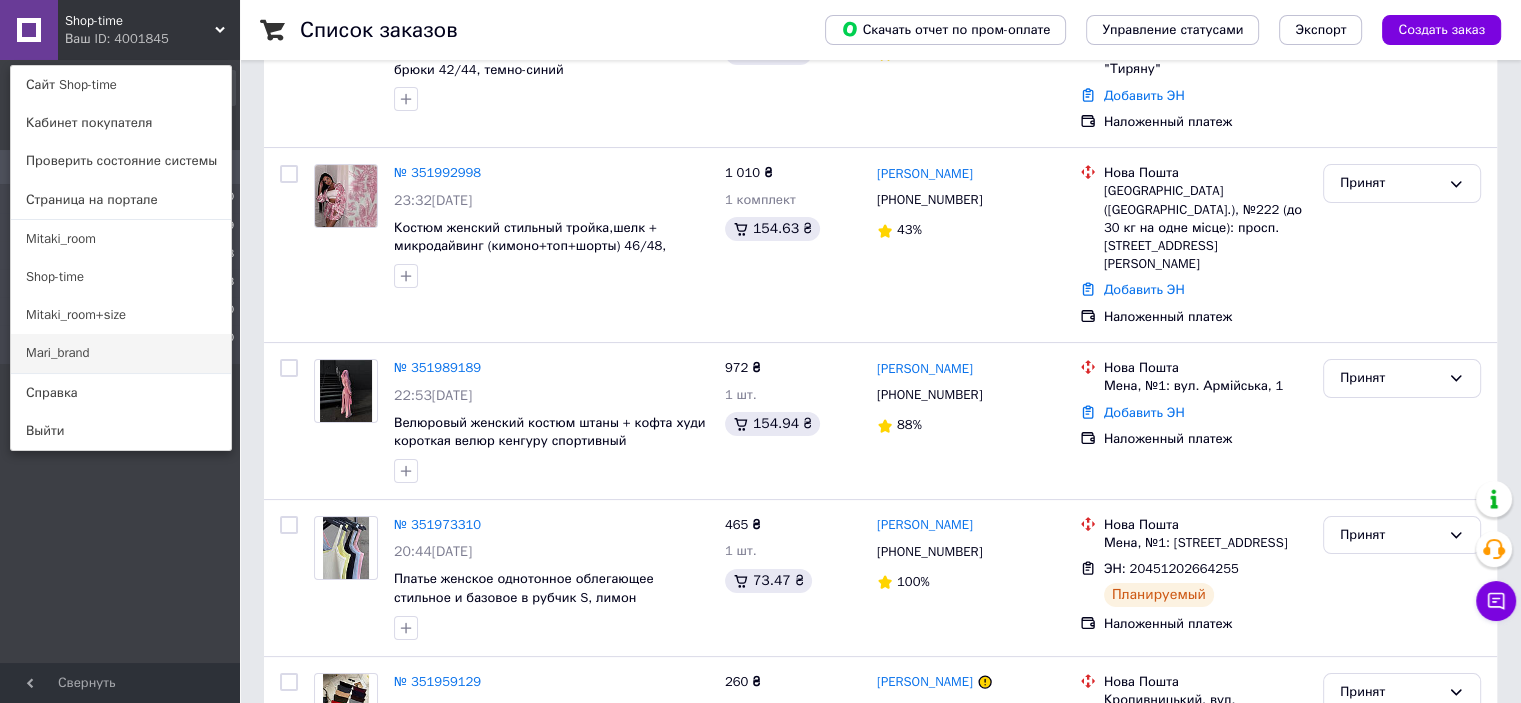 click on "Mari_brand" at bounding box center [121, 353] 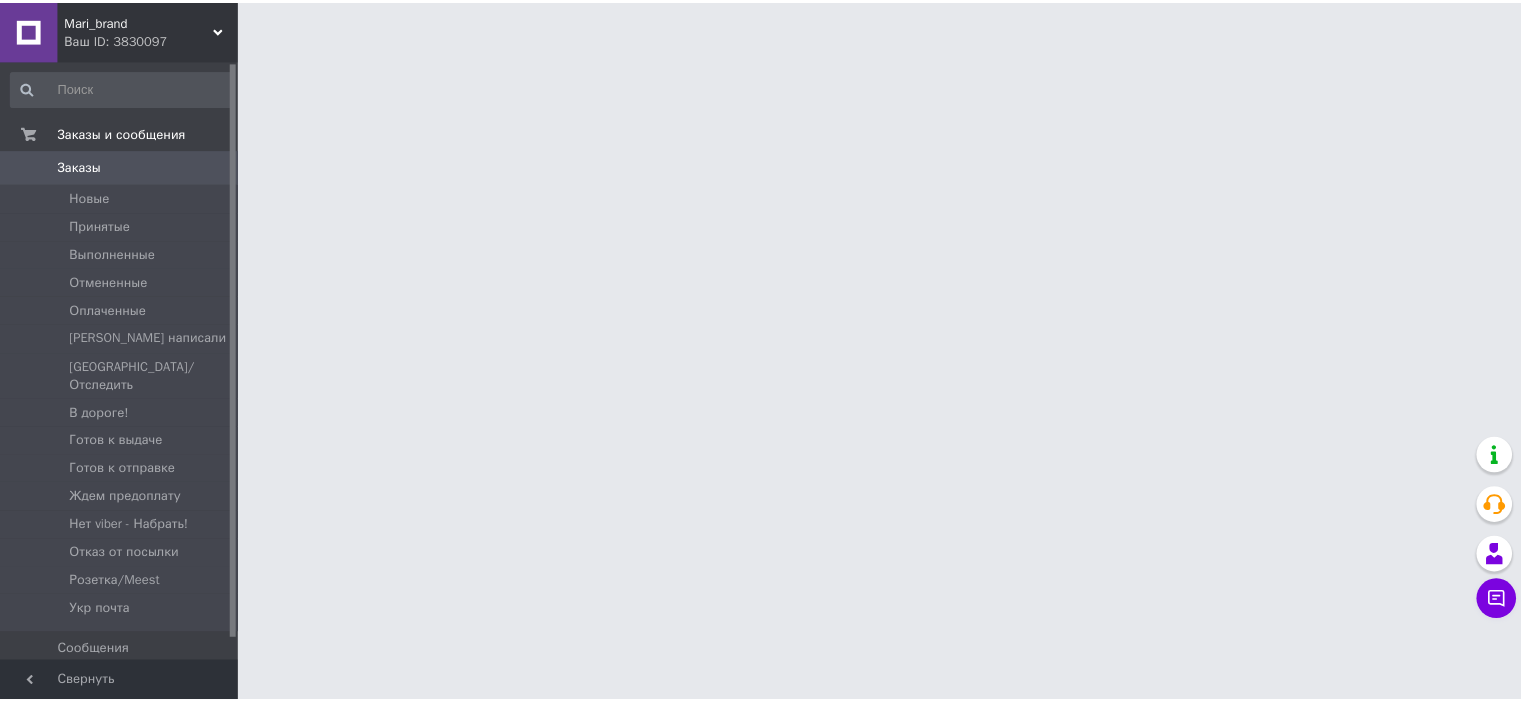 scroll, scrollTop: 0, scrollLeft: 0, axis: both 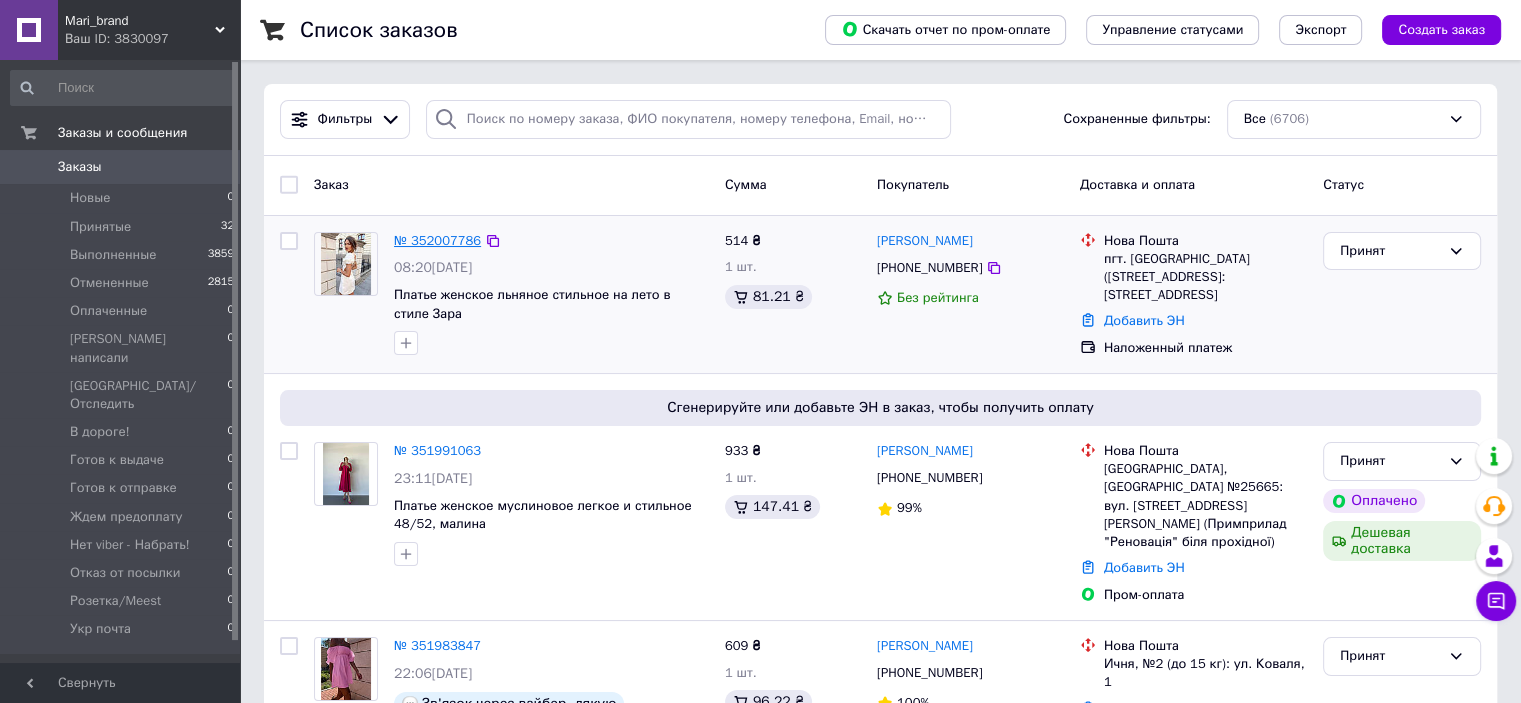 click on "№ 352007786" at bounding box center [437, 240] 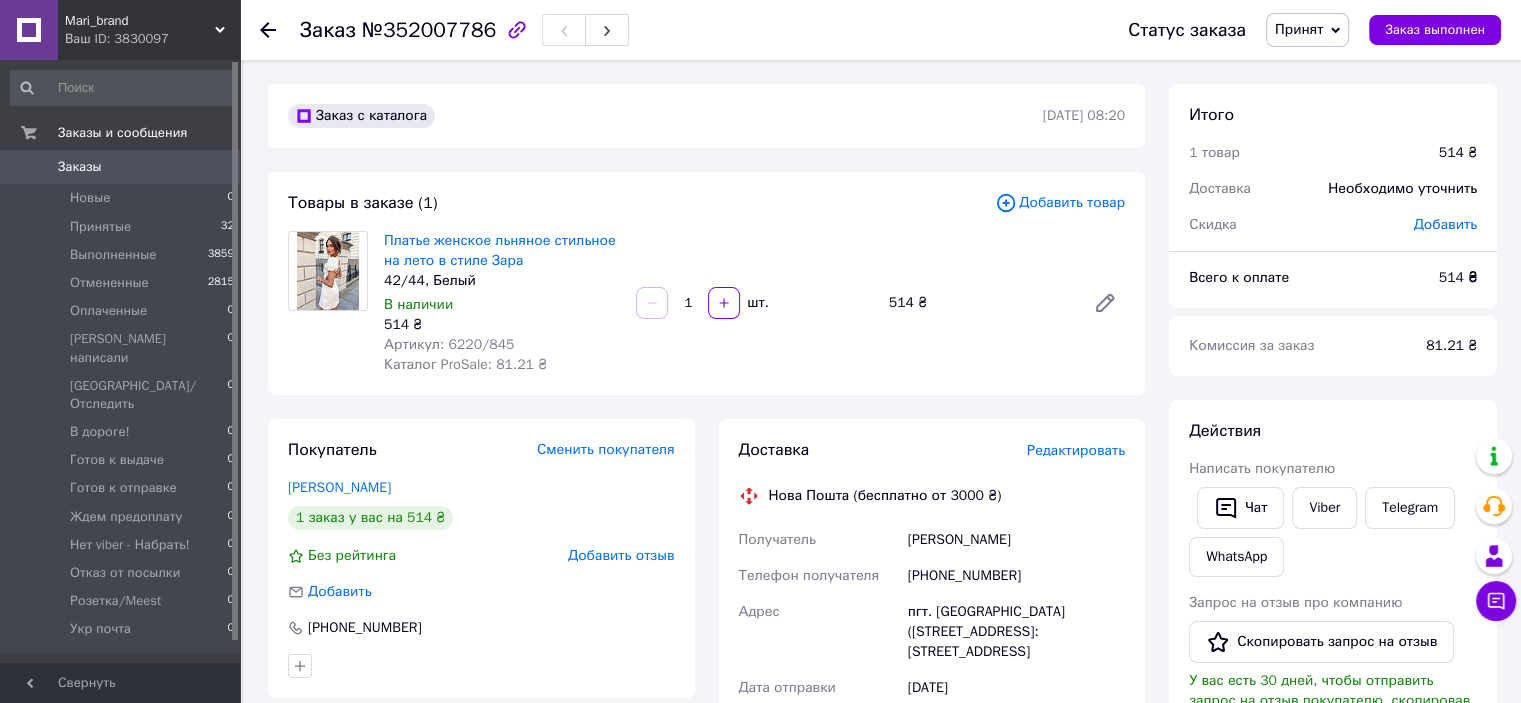 click 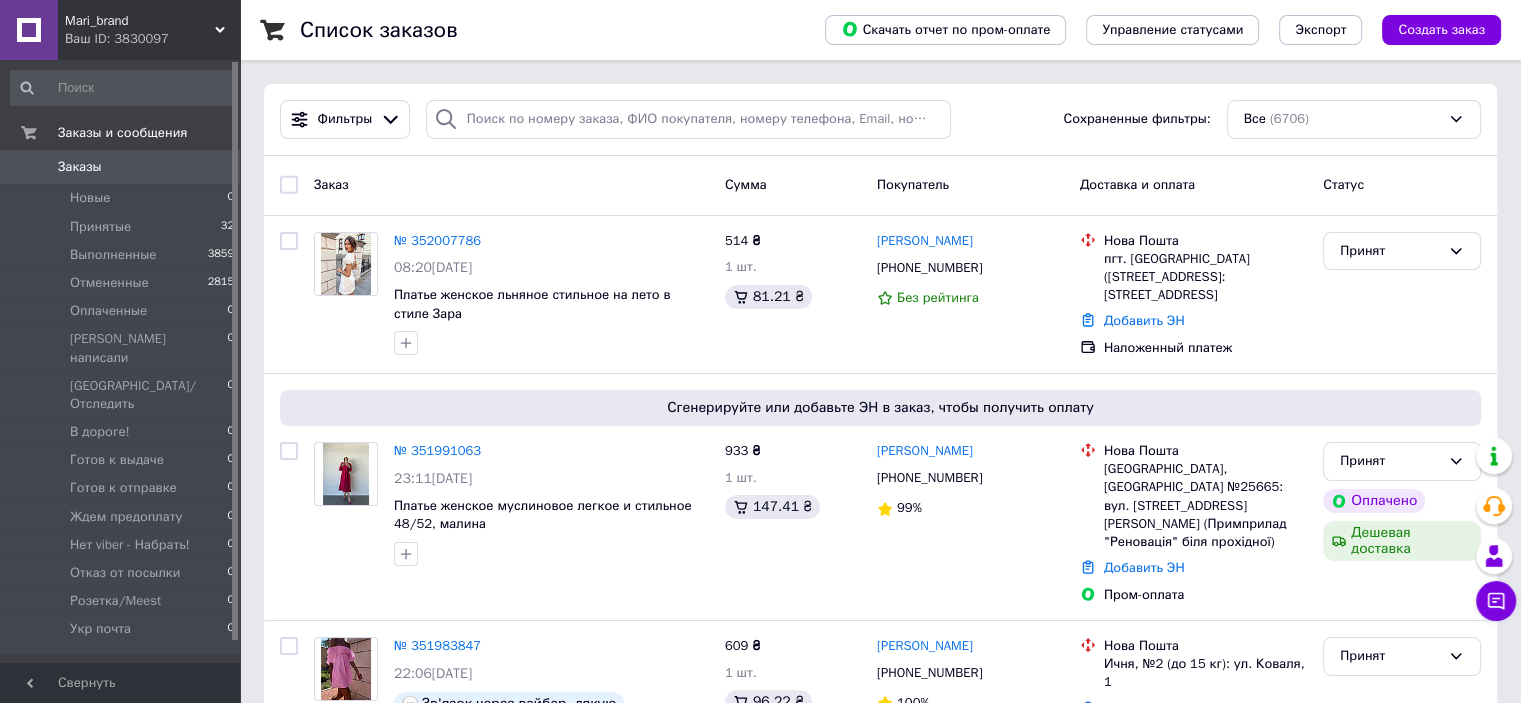 click on "Фильтры Сохраненные фильтры: Все (6706)" at bounding box center [880, 120] 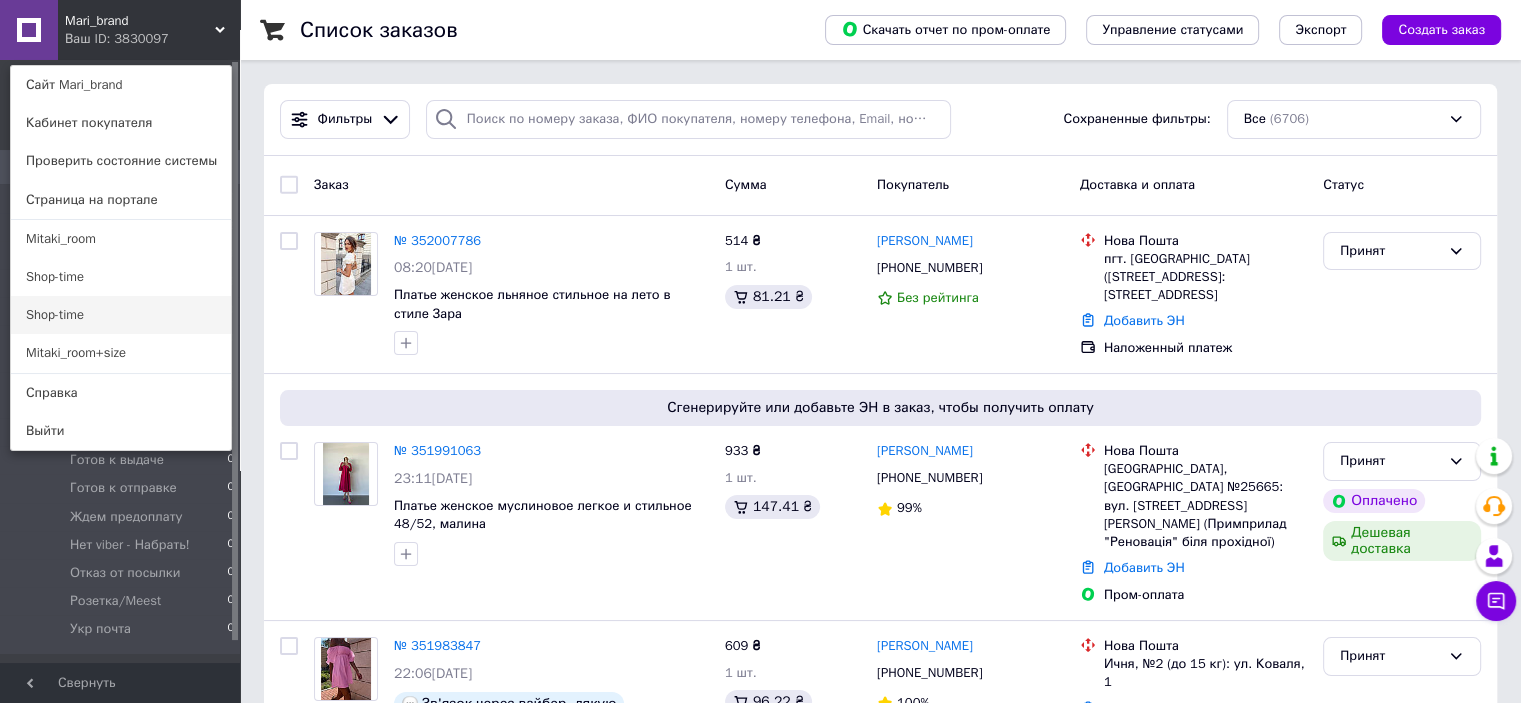 click on "Shop-time" at bounding box center [121, 315] 